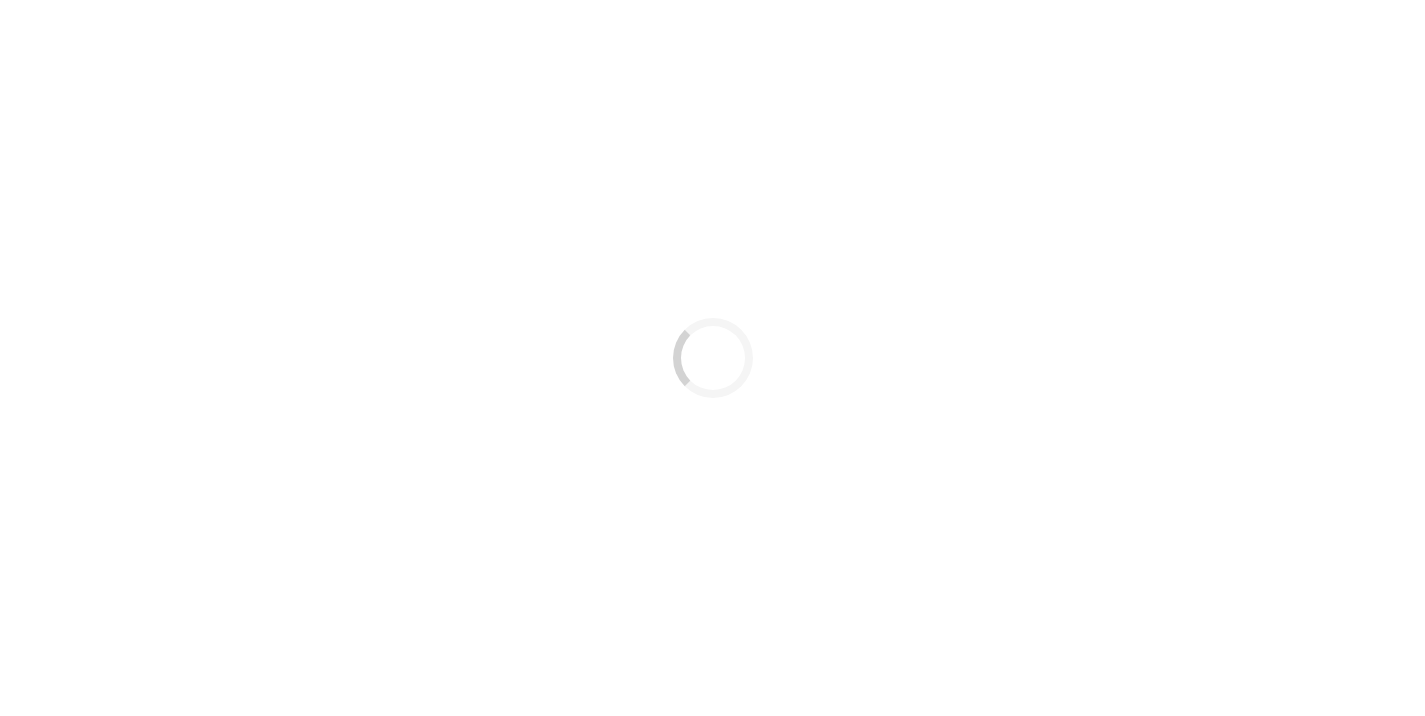 scroll, scrollTop: 0, scrollLeft: 0, axis: both 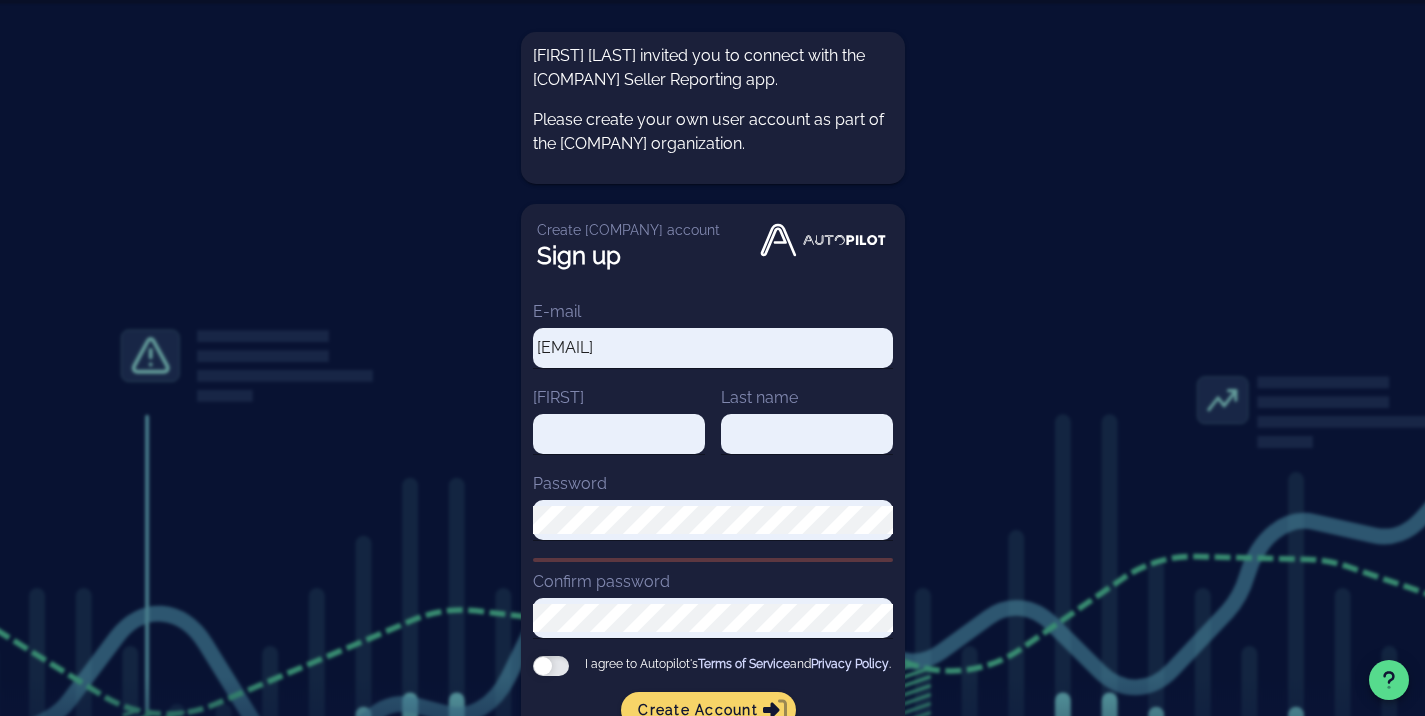 click on "E-mail
[EMAIL]" at bounding box center (713, 343) 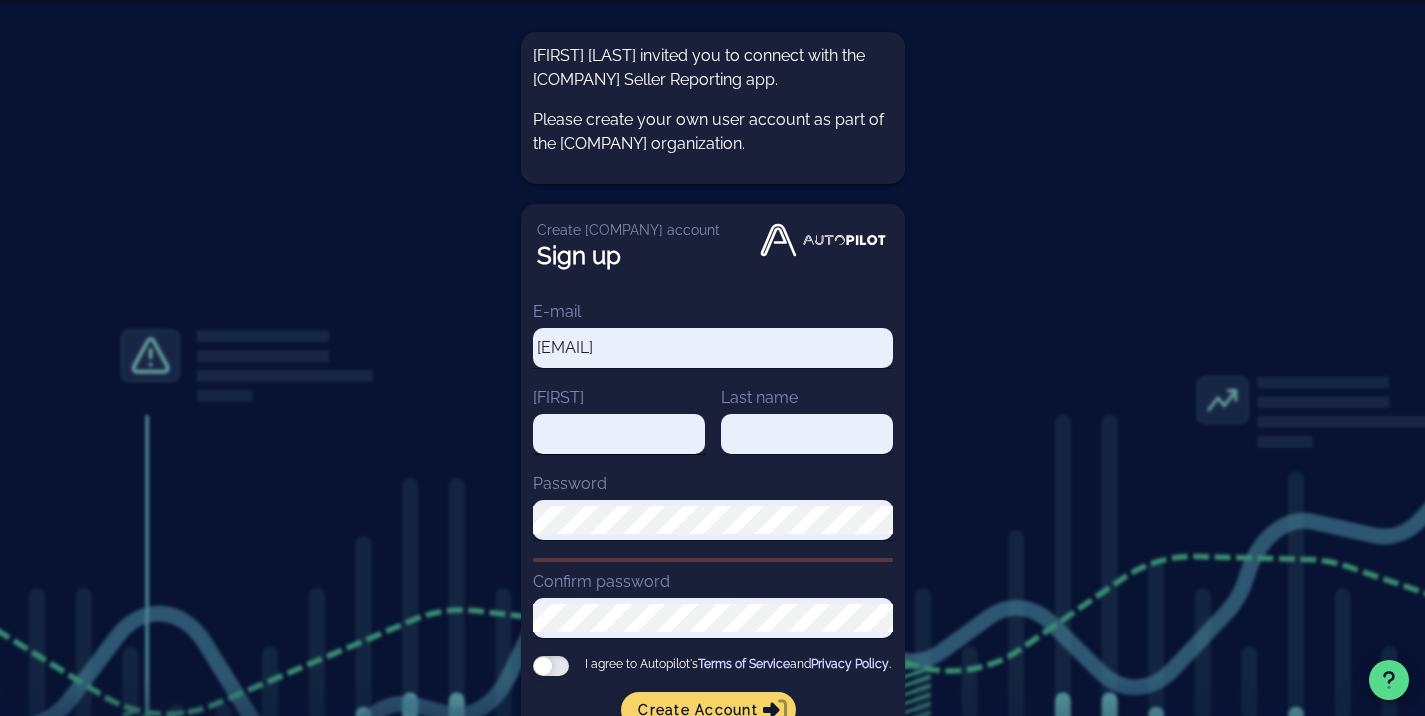 click on "[FIRST]" at bounding box center (619, 434) 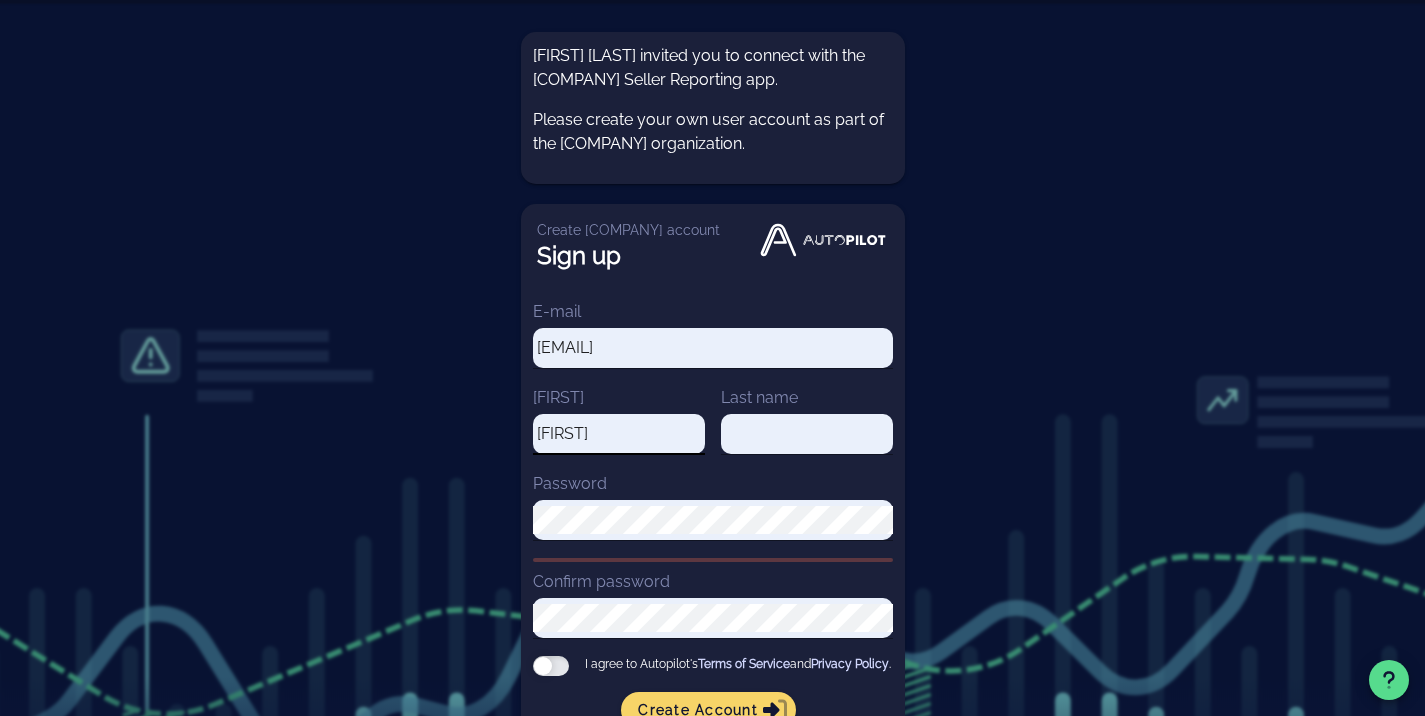 type on "[FIRST]" 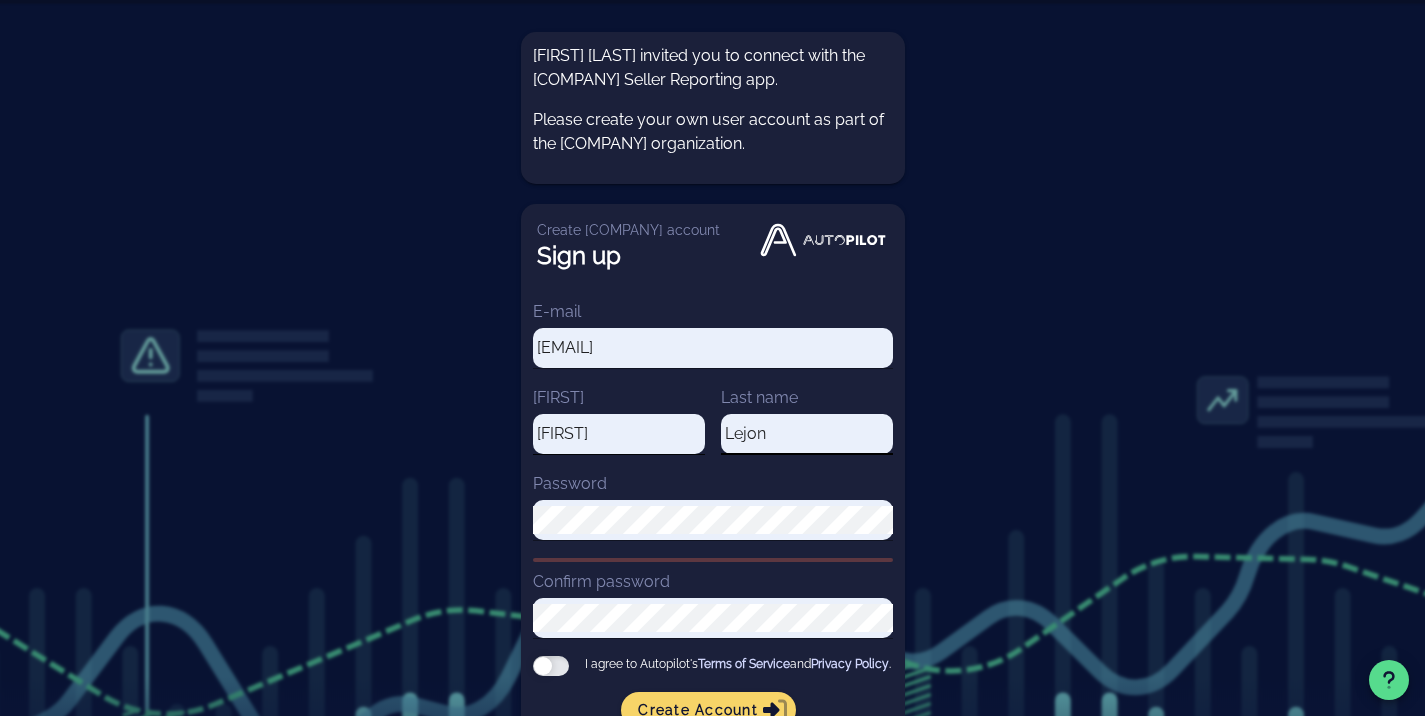 type on "Lejon" 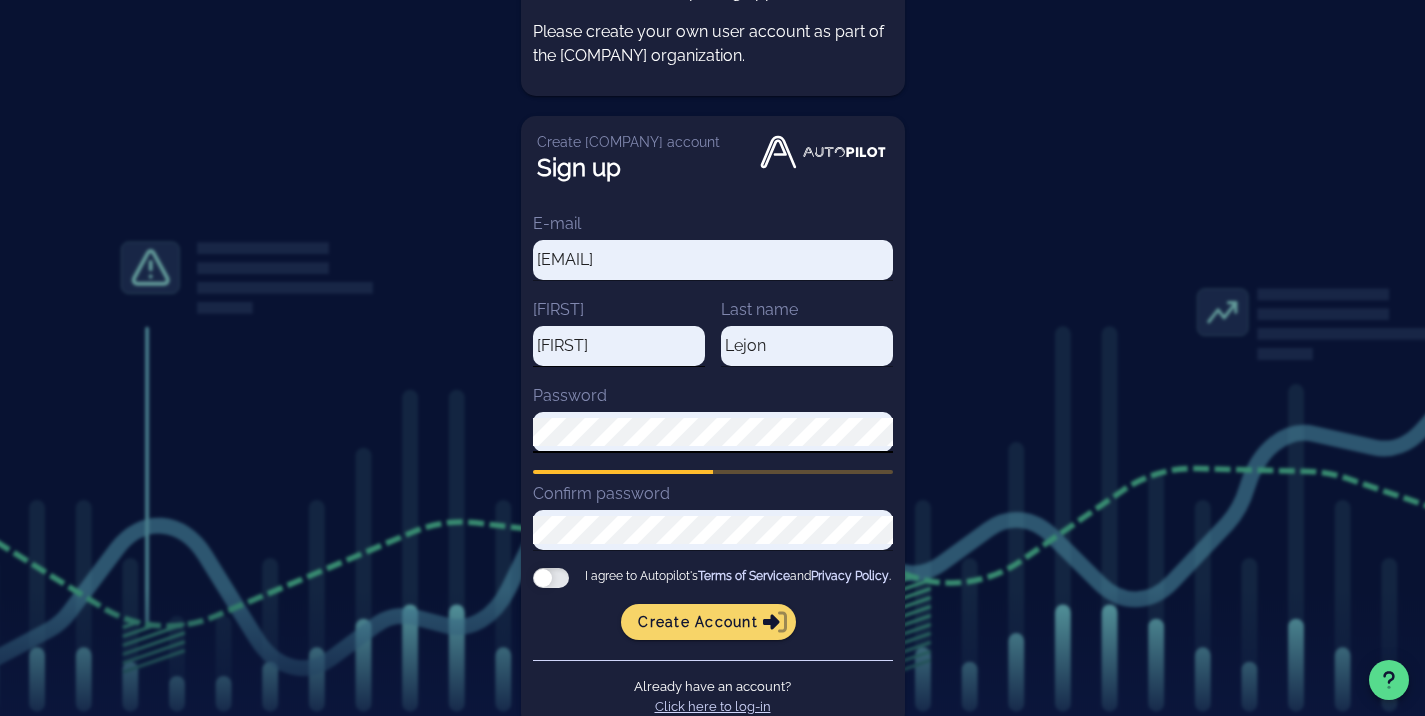 scroll, scrollTop: 101, scrollLeft: 0, axis: vertical 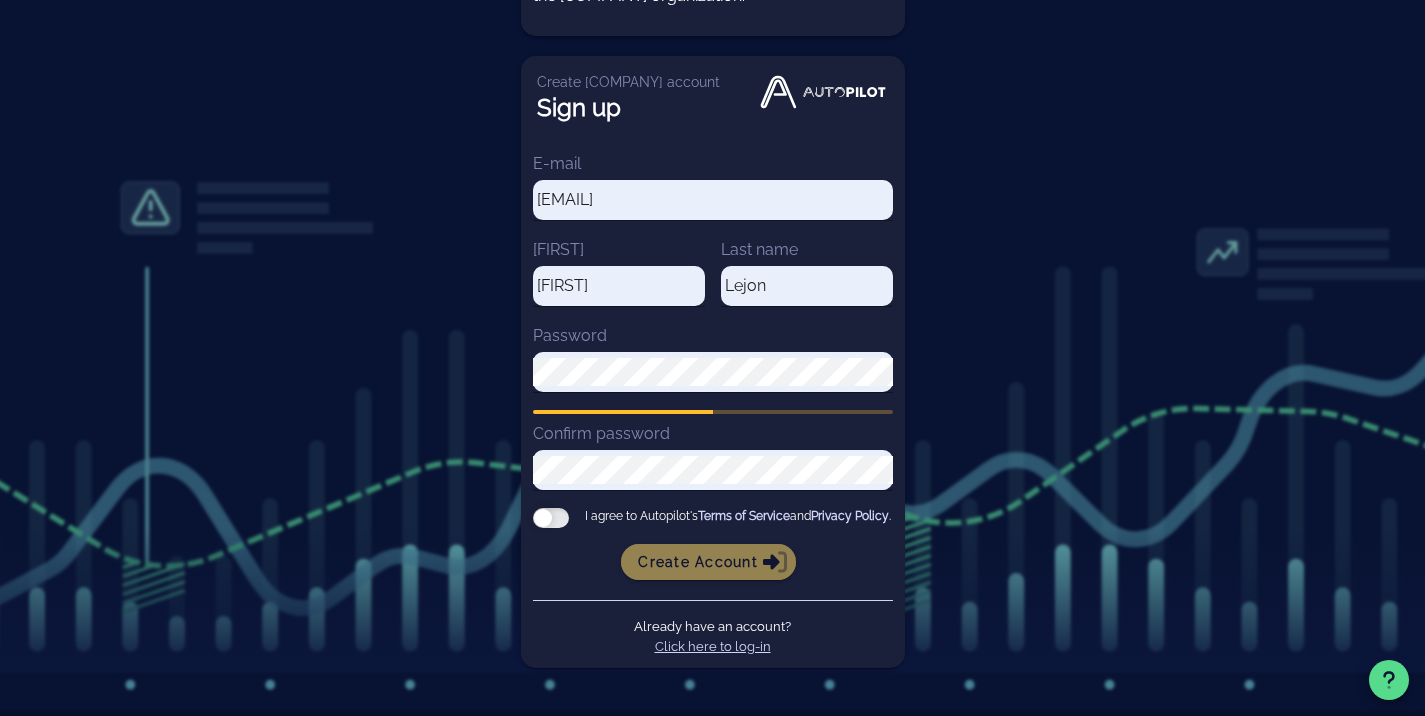 click on "Create account" at bounding box center (708, 562) 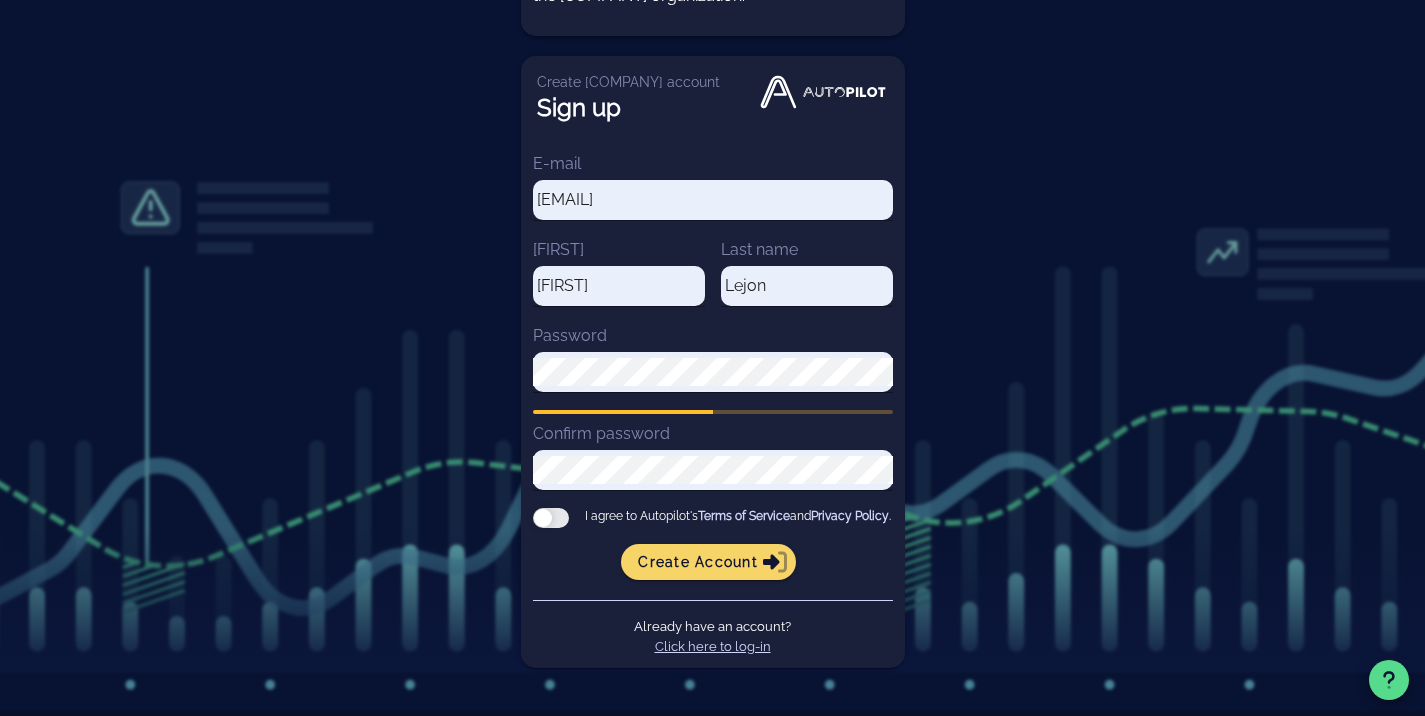 click at bounding box center [551, 518] 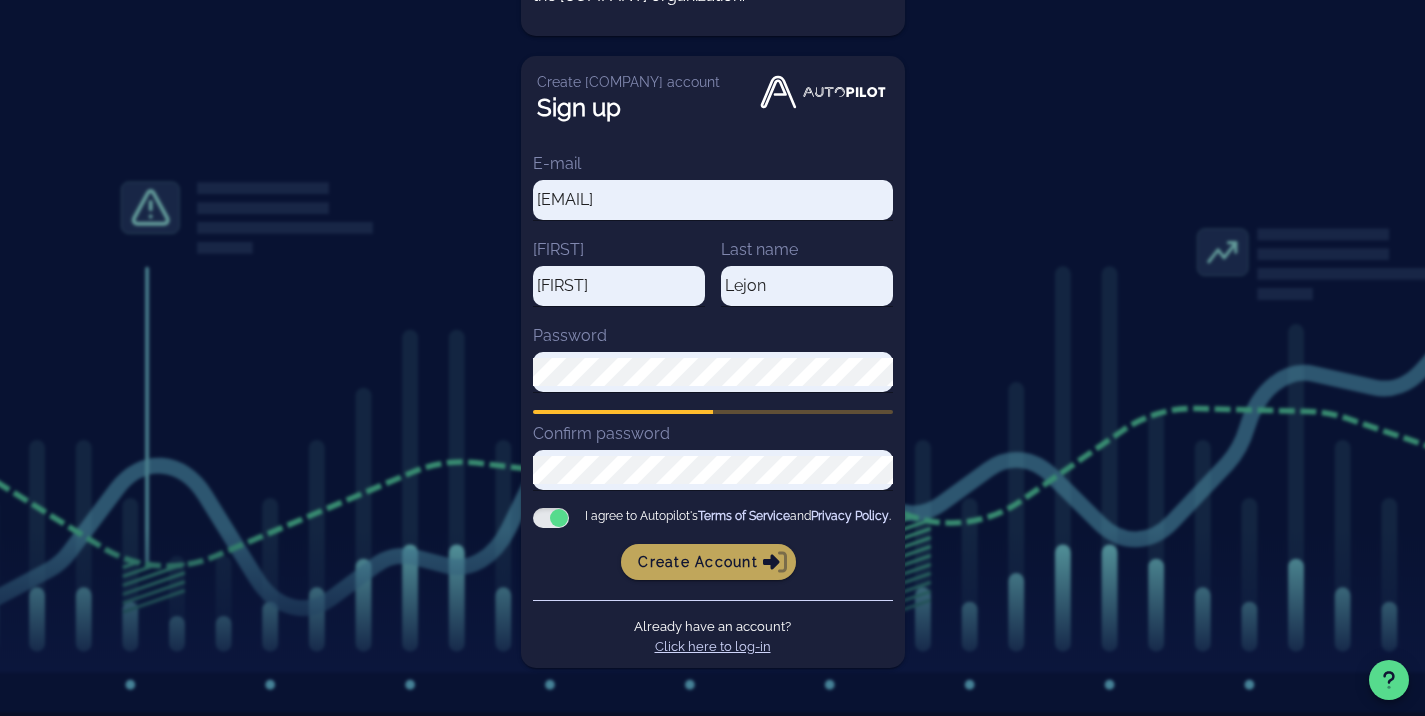 click on "Create account" at bounding box center [708, 562] 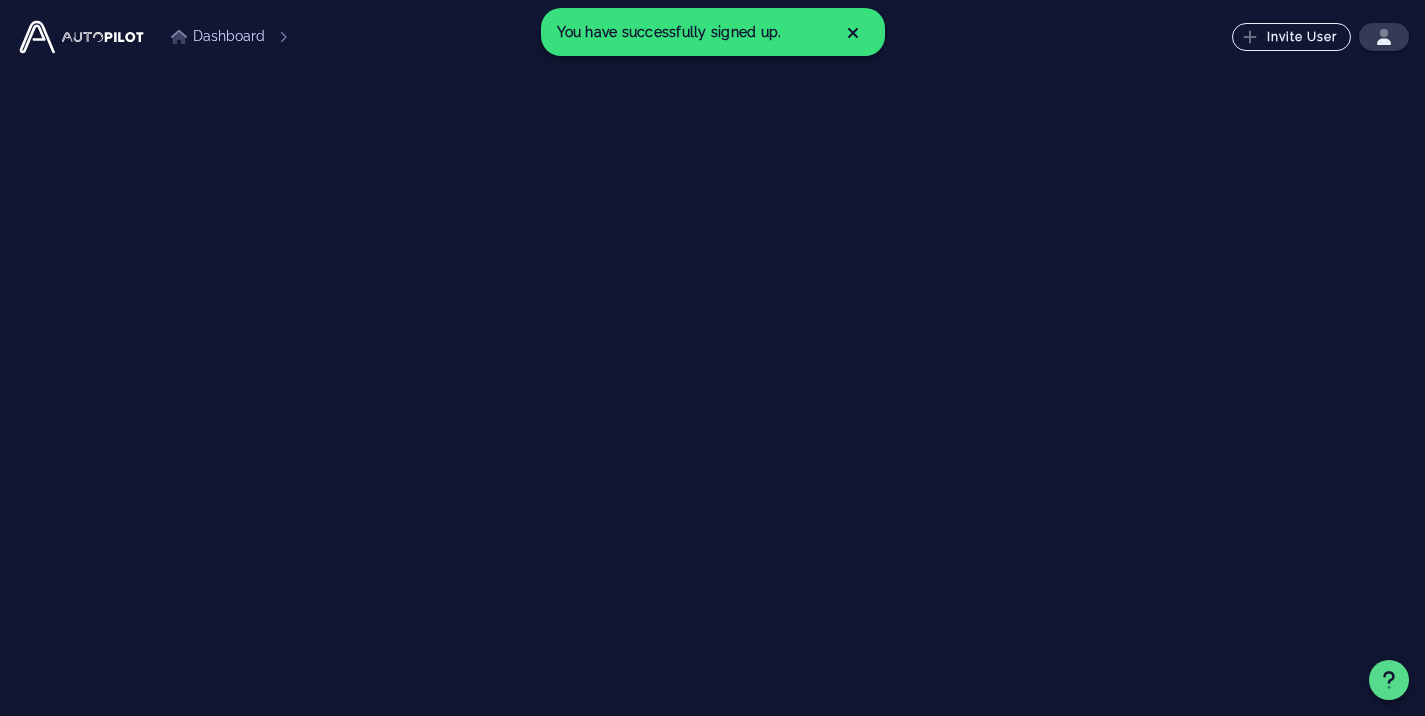 scroll, scrollTop: 0, scrollLeft: 0, axis: both 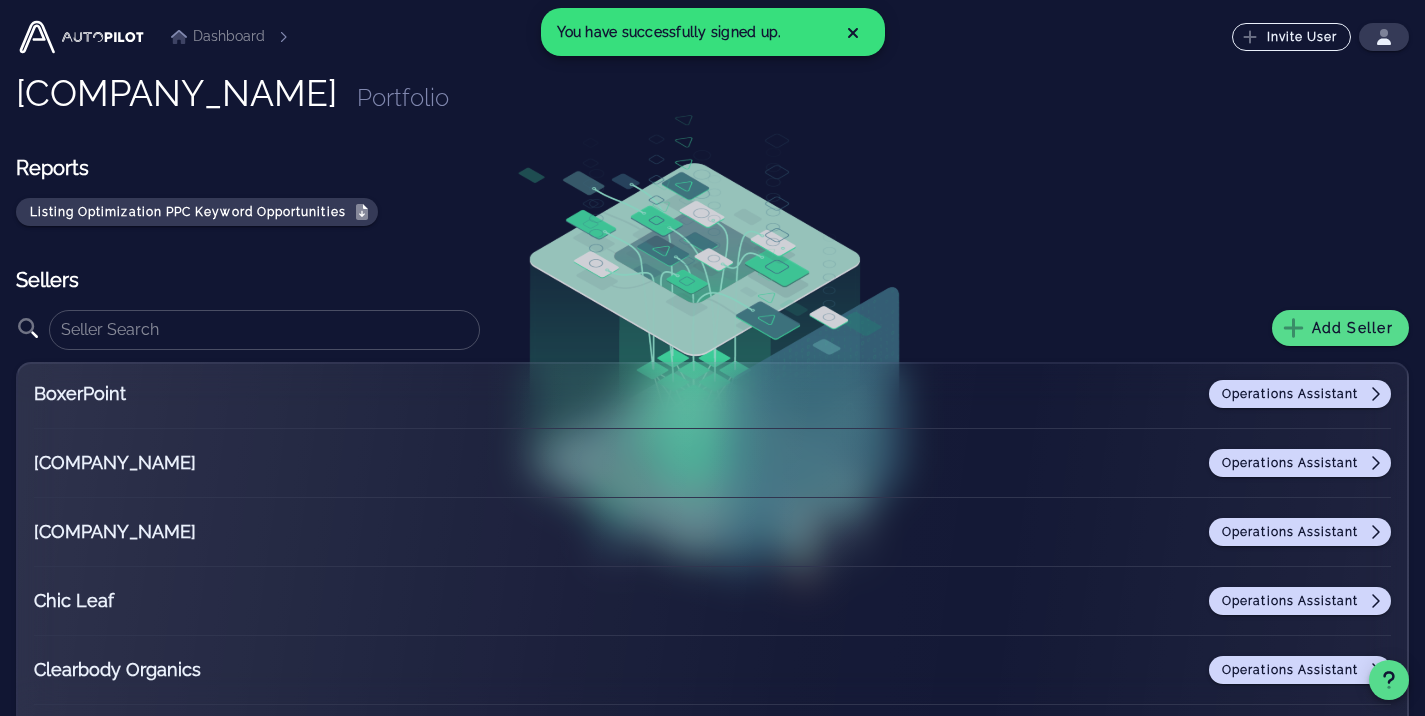 click on "Reports
Listing Optimization PPC Keyword Opportunities" at bounding box center [712, 190] 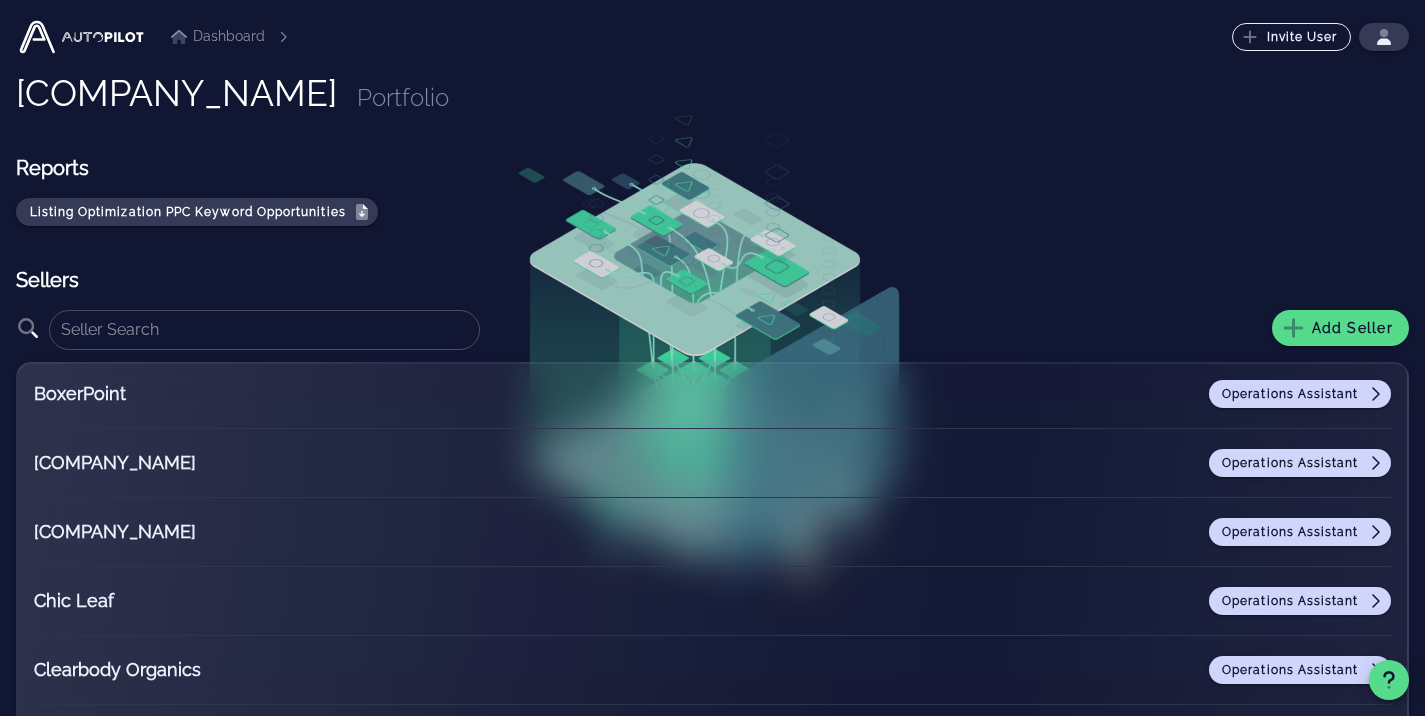 scroll, scrollTop: 69, scrollLeft: 0, axis: vertical 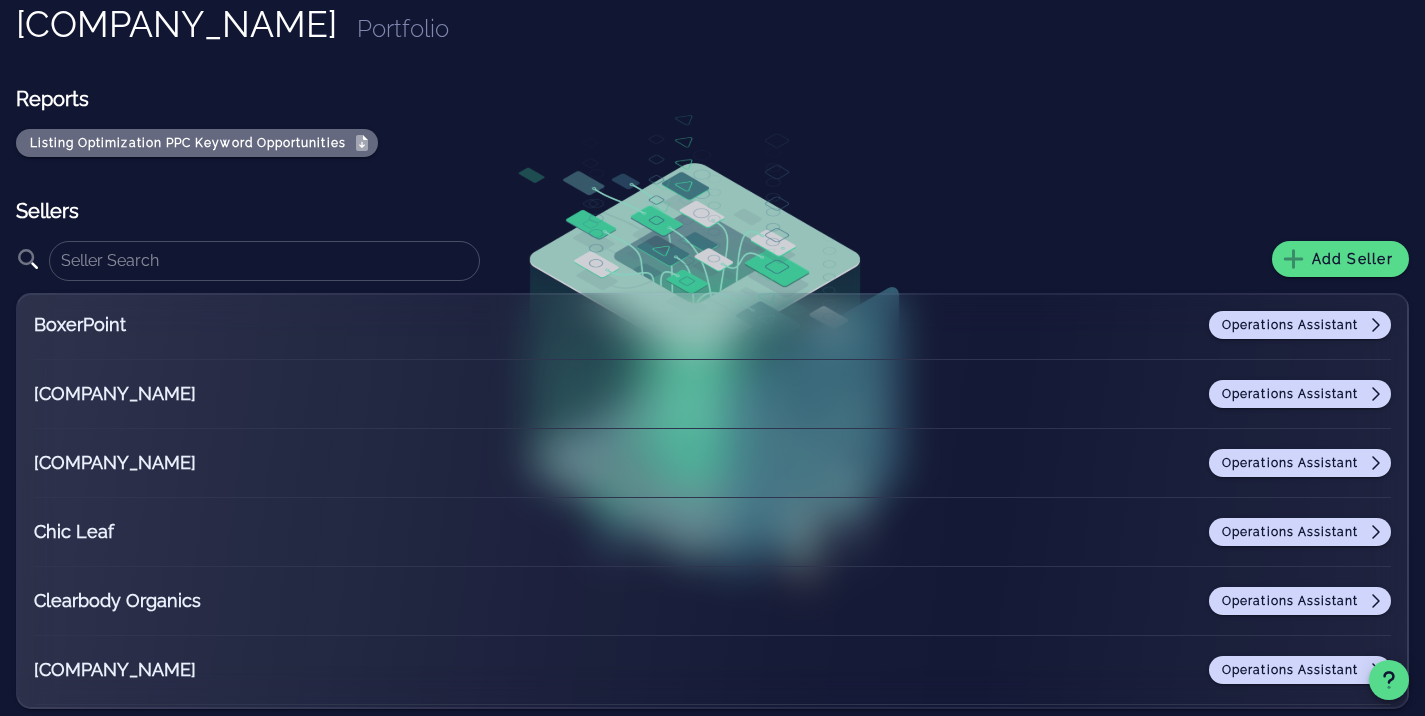 click on "Listing Optimization PPC Keyword Opportunities" at bounding box center [196, 143] 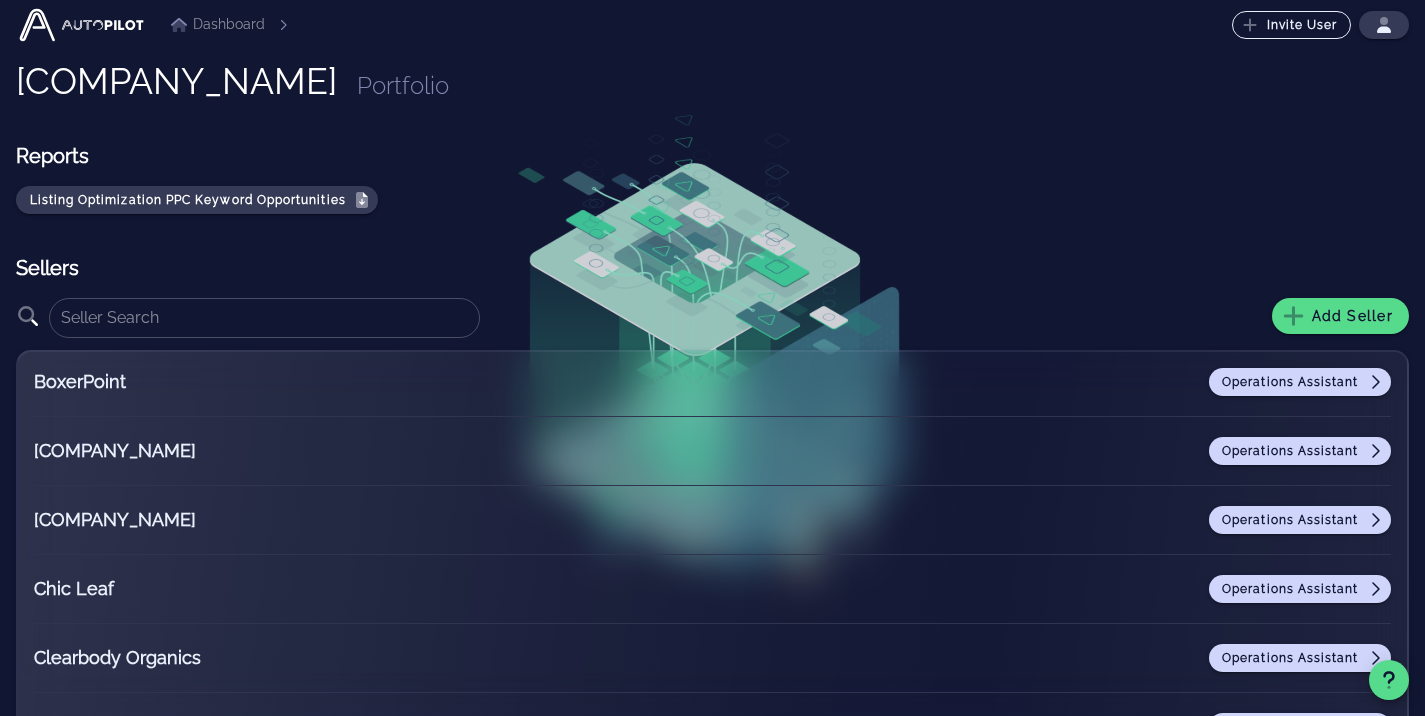 scroll, scrollTop: 0, scrollLeft: 0, axis: both 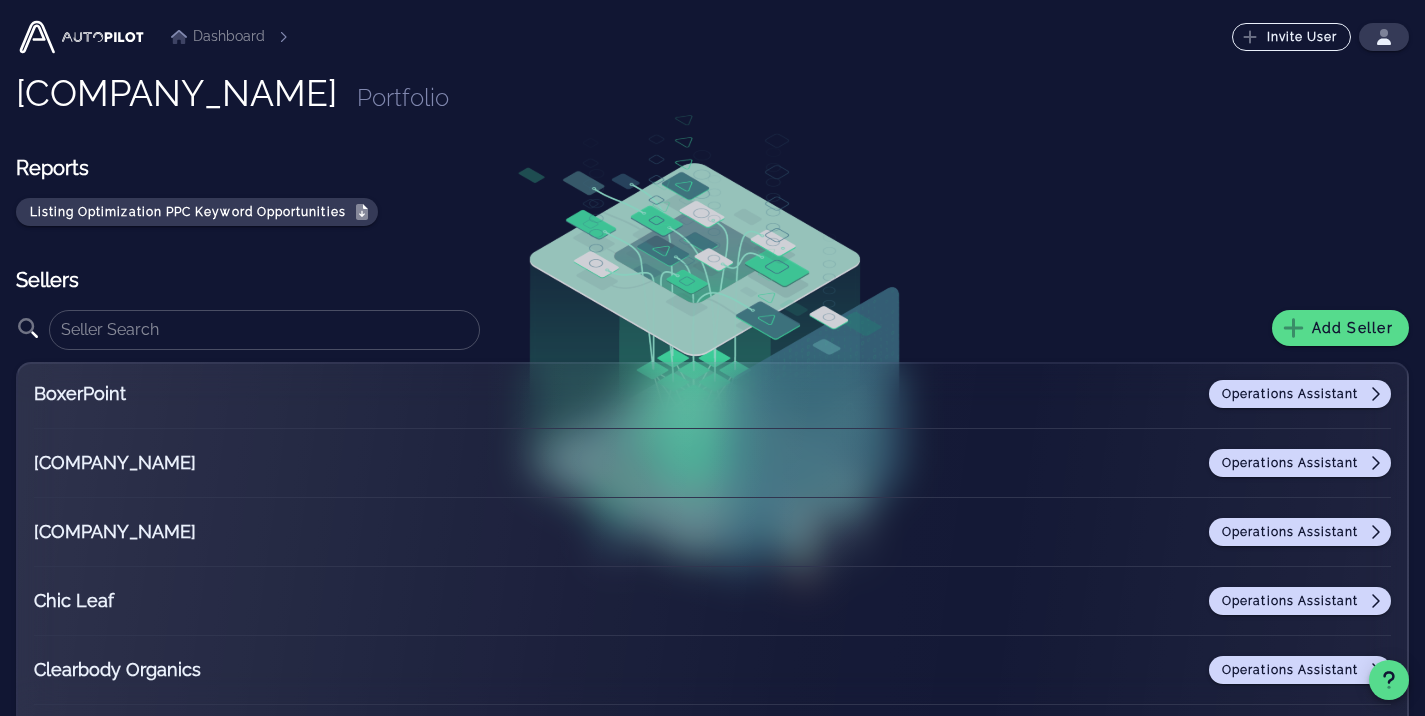click on "Dashboard" at bounding box center [218, 36] 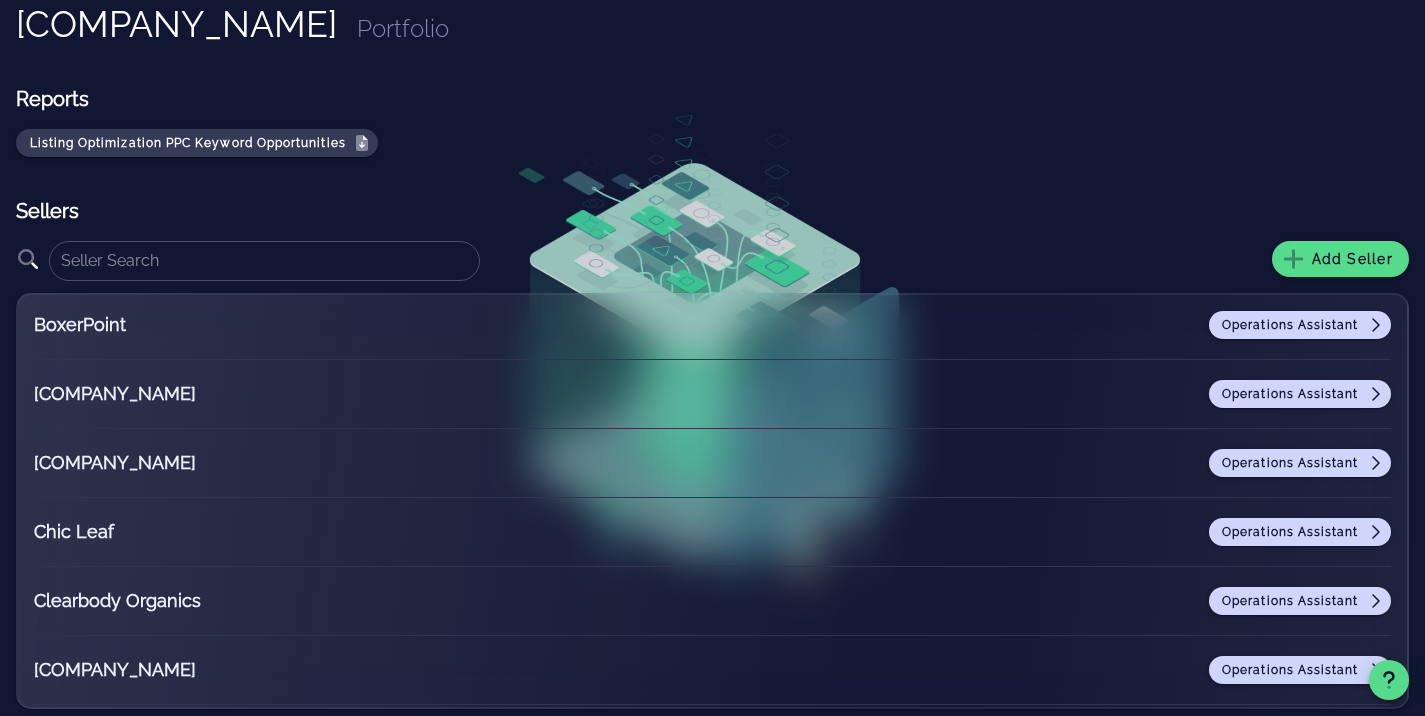 scroll, scrollTop: 0, scrollLeft: 0, axis: both 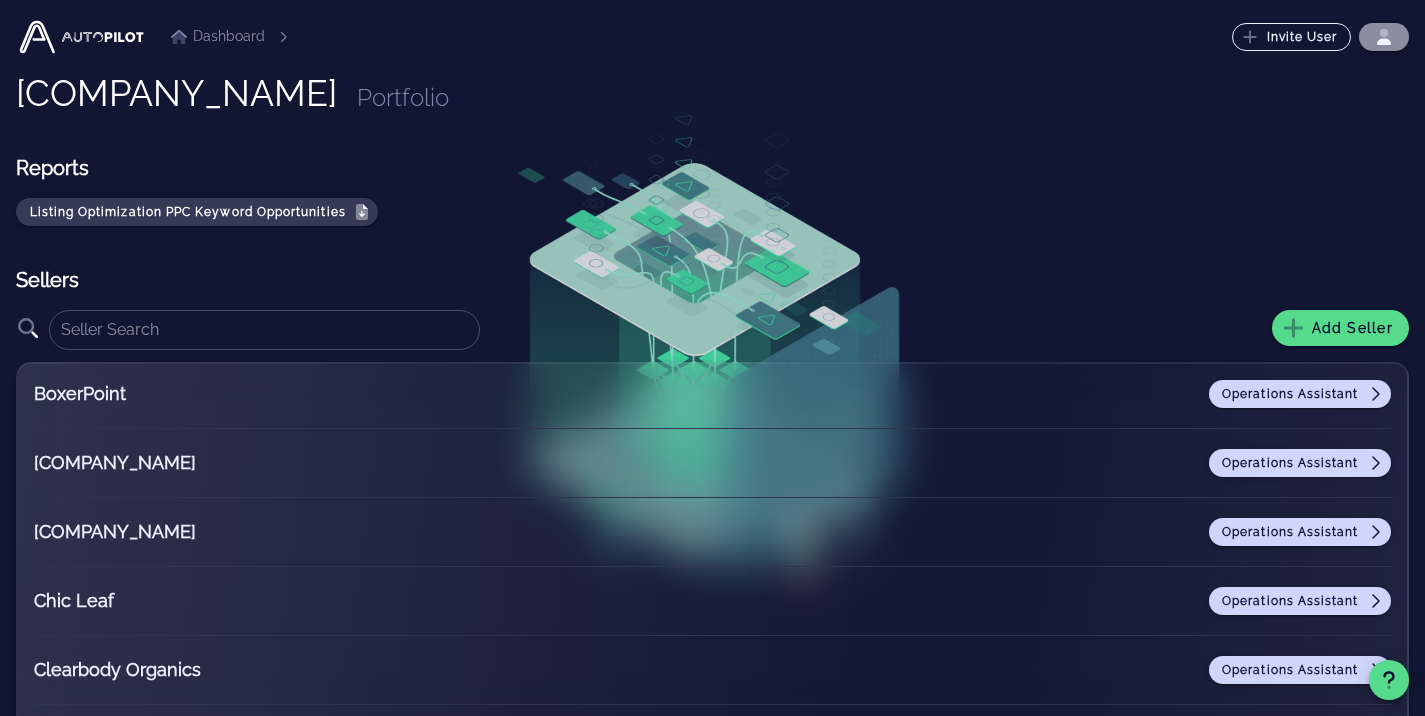 click at bounding box center (1383, 37) 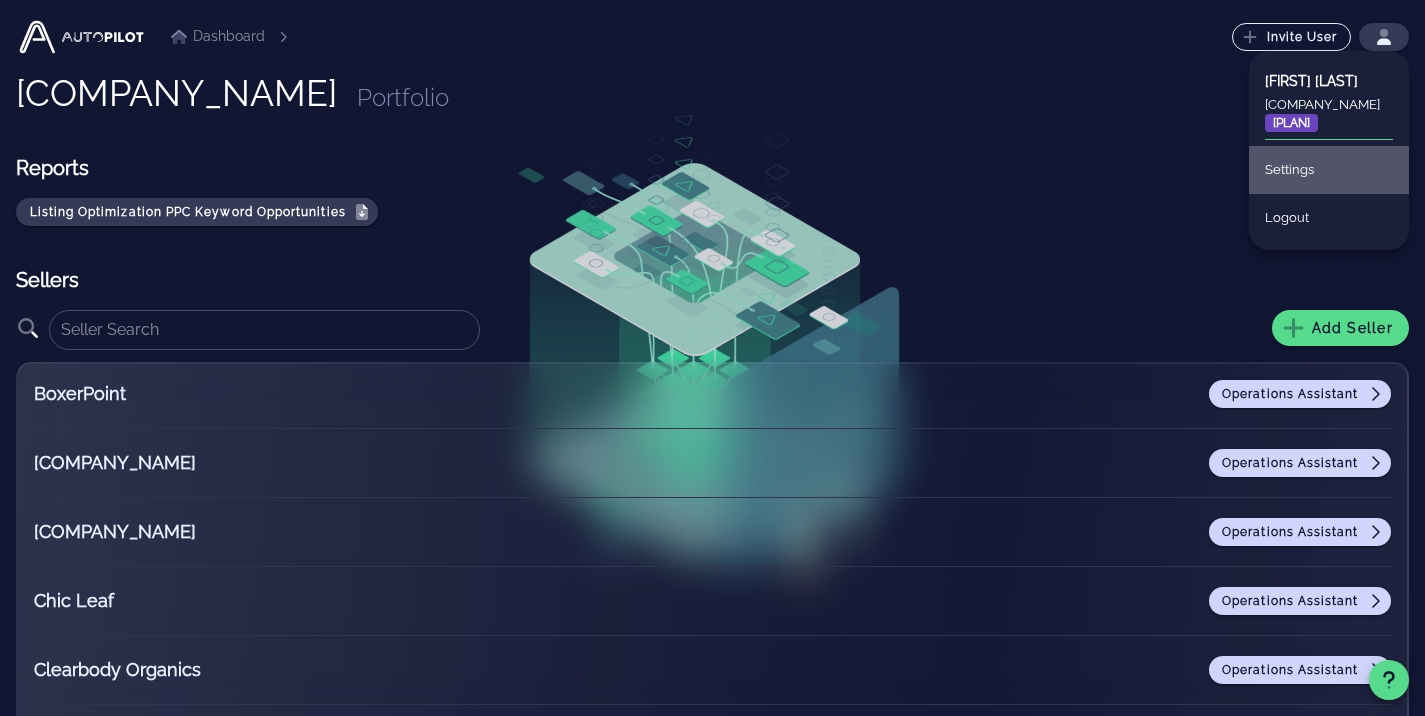 click on "Settings" at bounding box center (1329, 170) 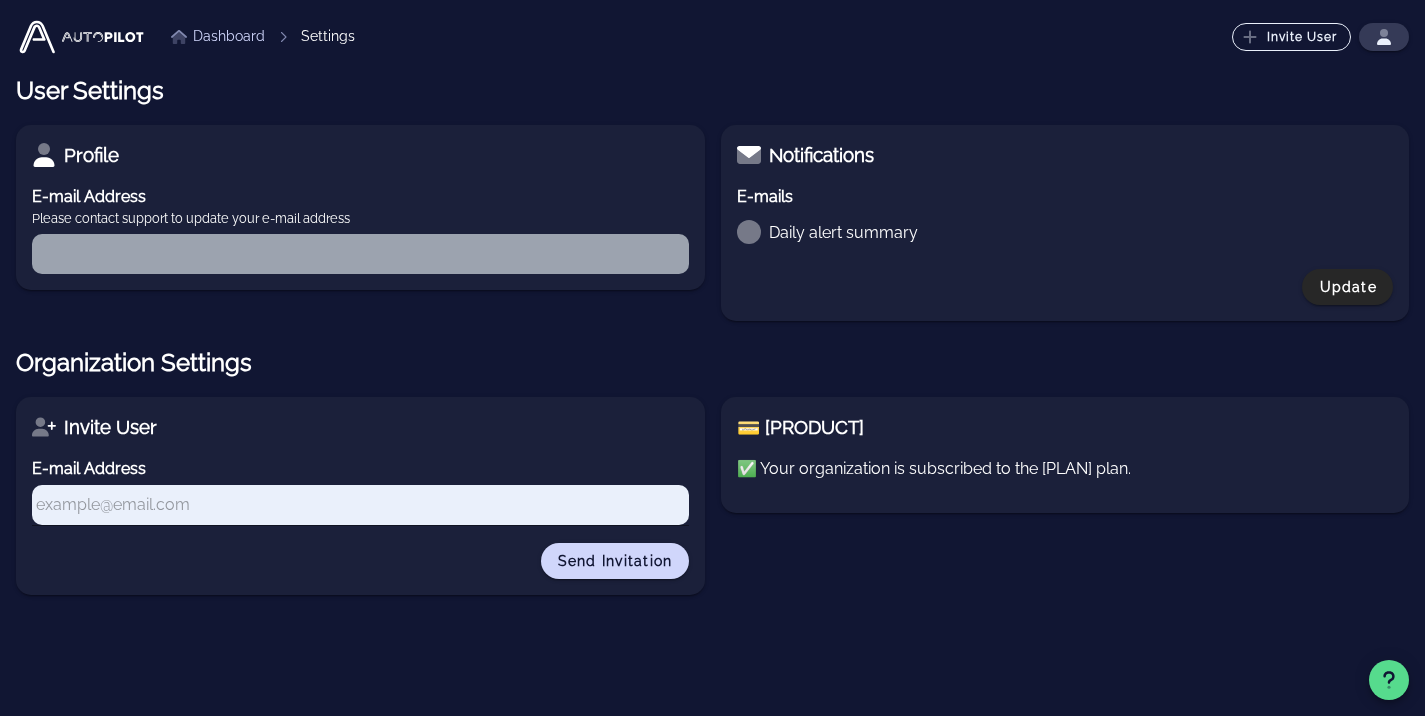 type on "[EMAIL]" 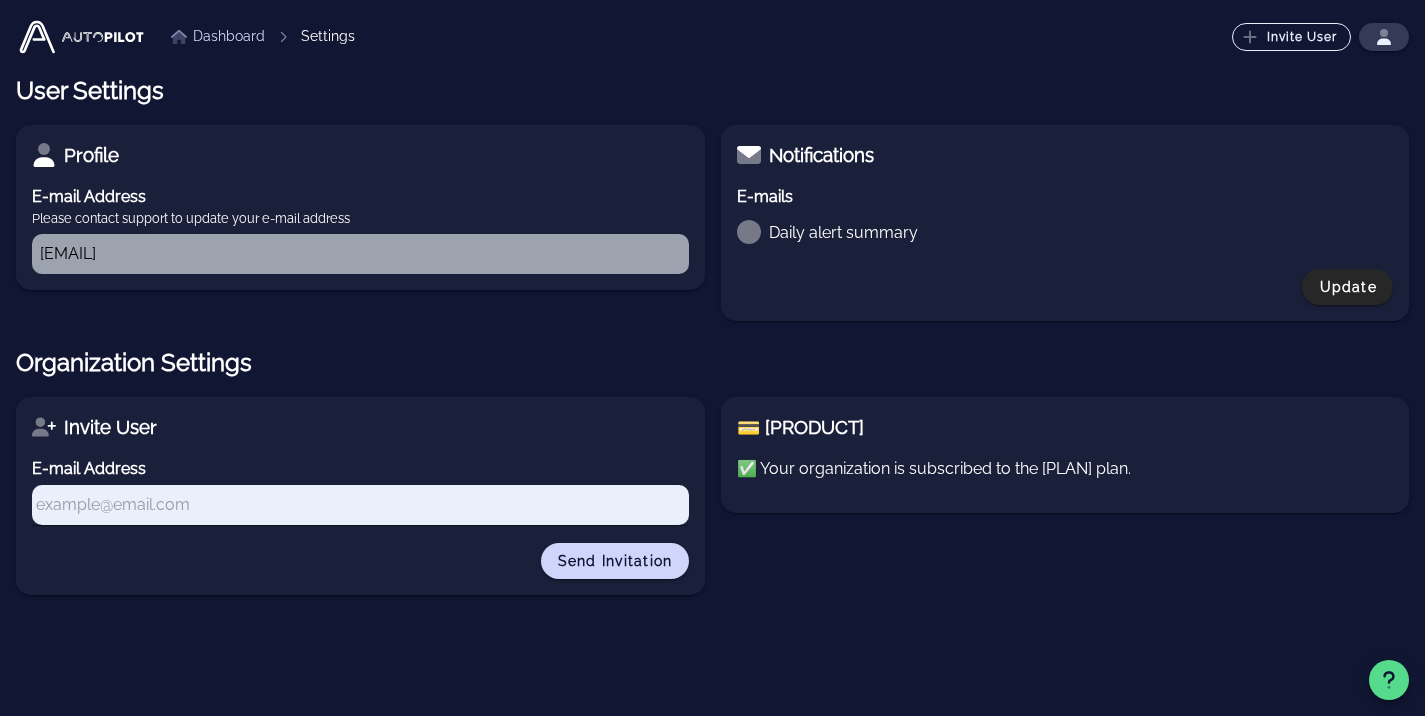 checkbox on "true" 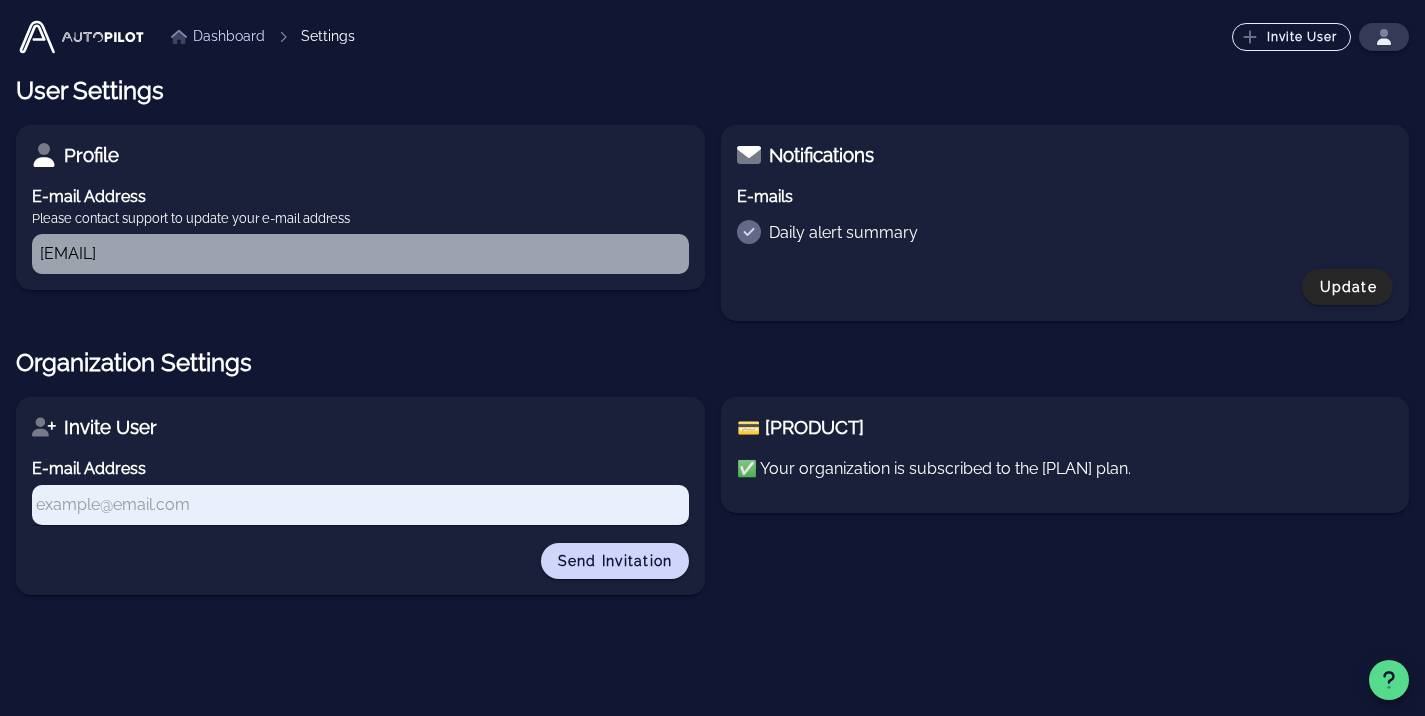 click on "Dashboard" at bounding box center [218, 36] 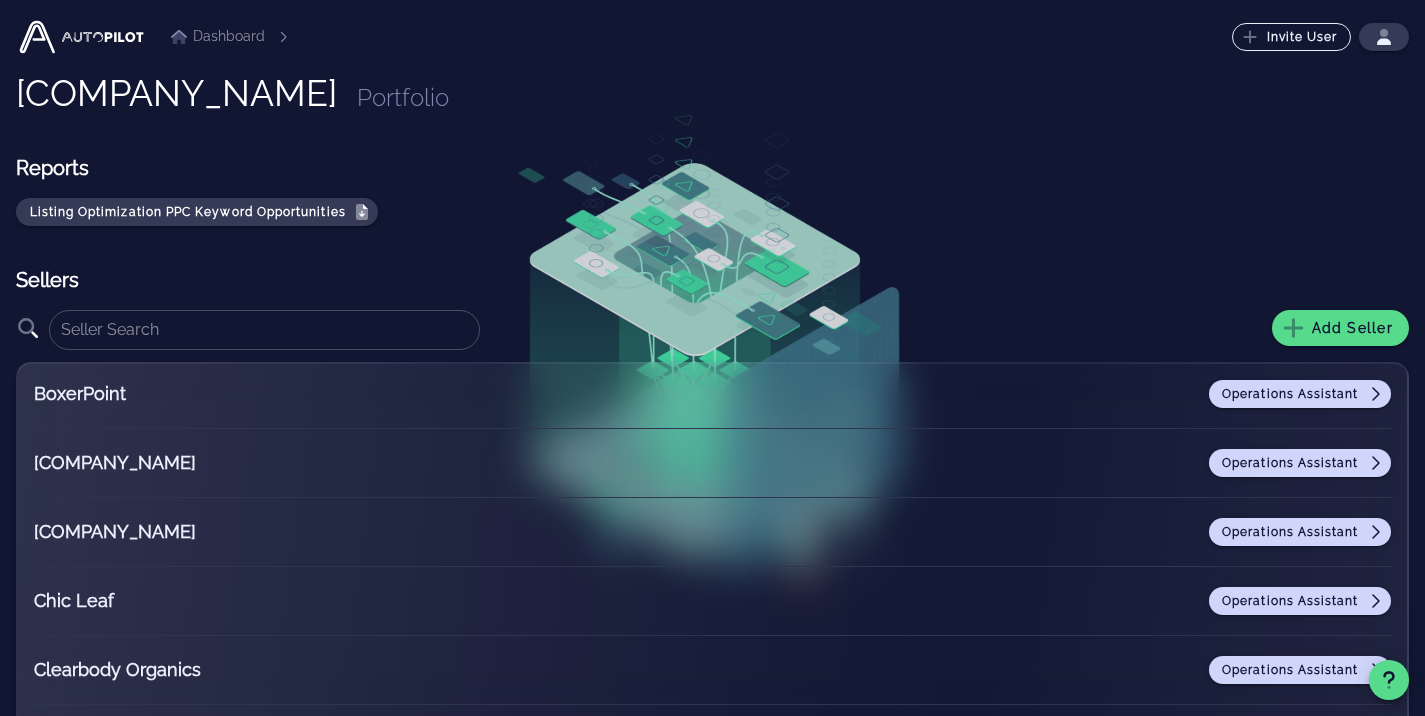 click at bounding box center [81, 37] 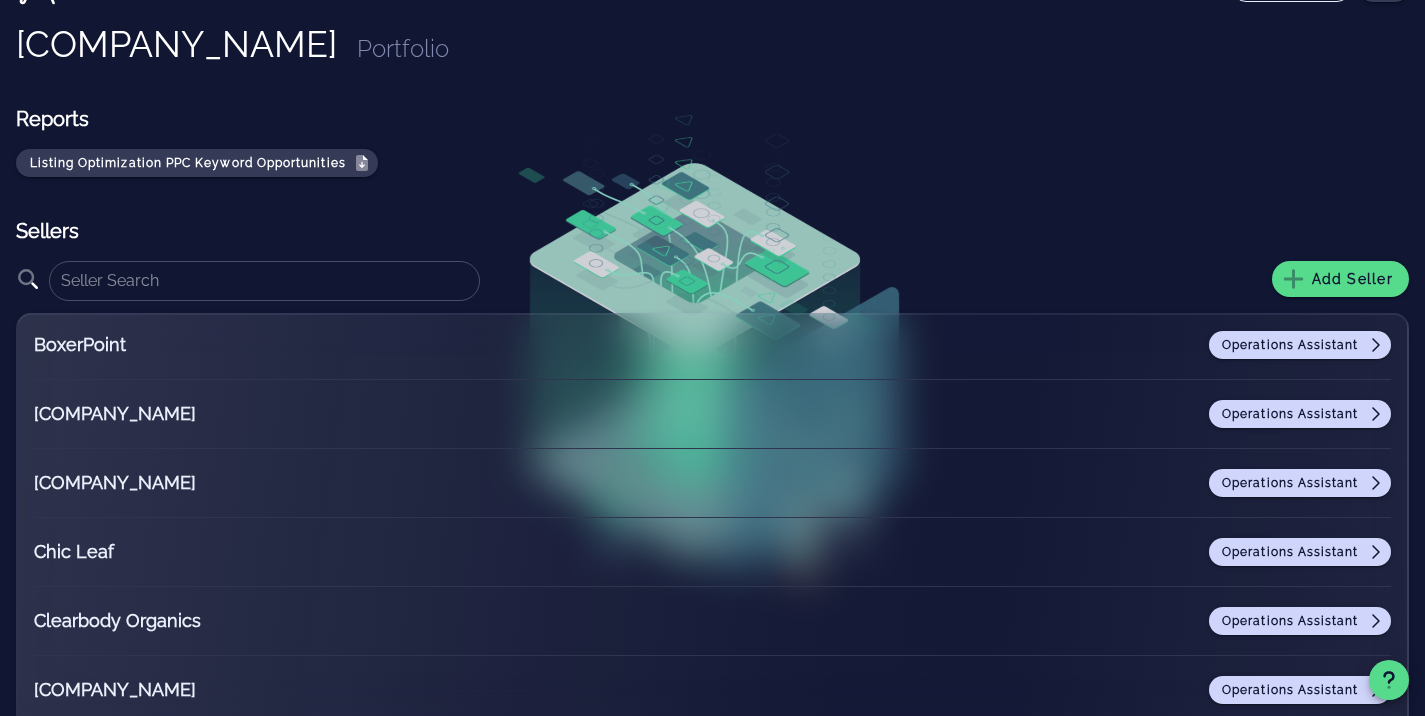 scroll, scrollTop: 69, scrollLeft: 0, axis: vertical 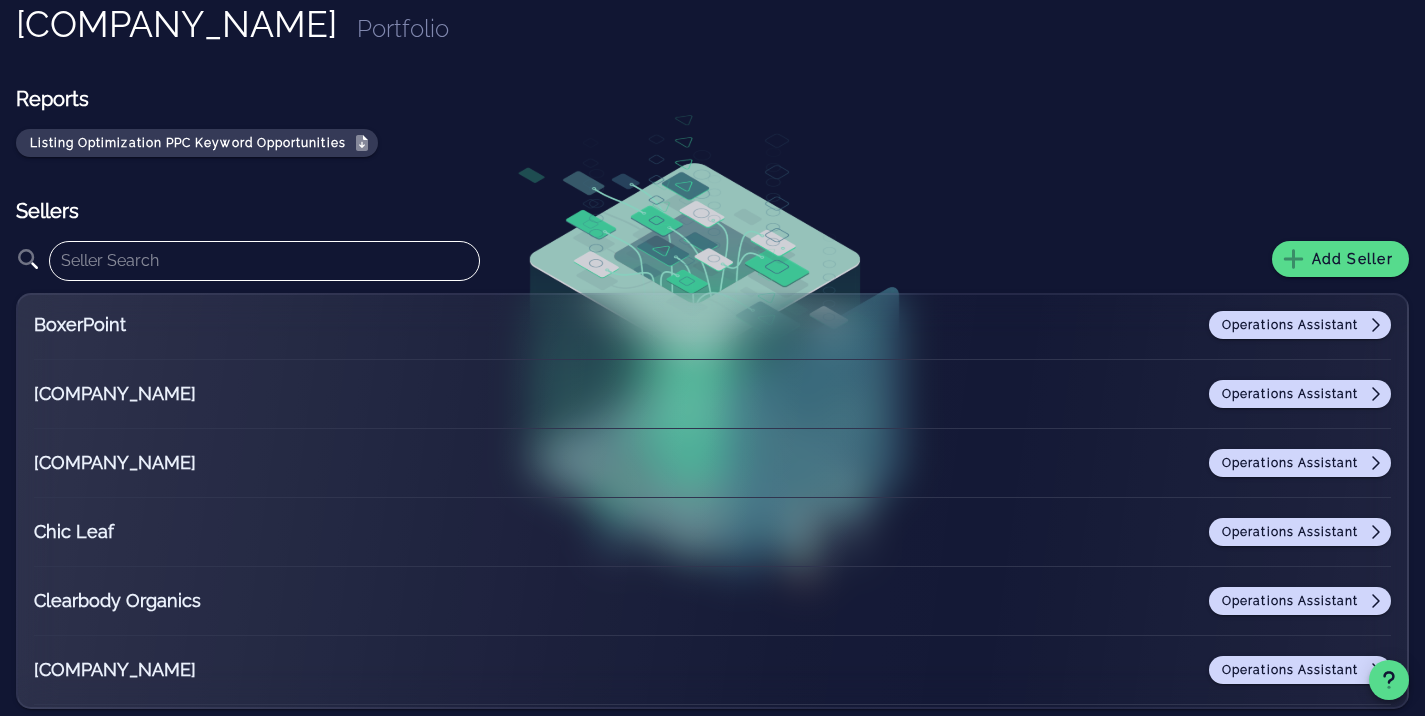 click at bounding box center [264, 261] 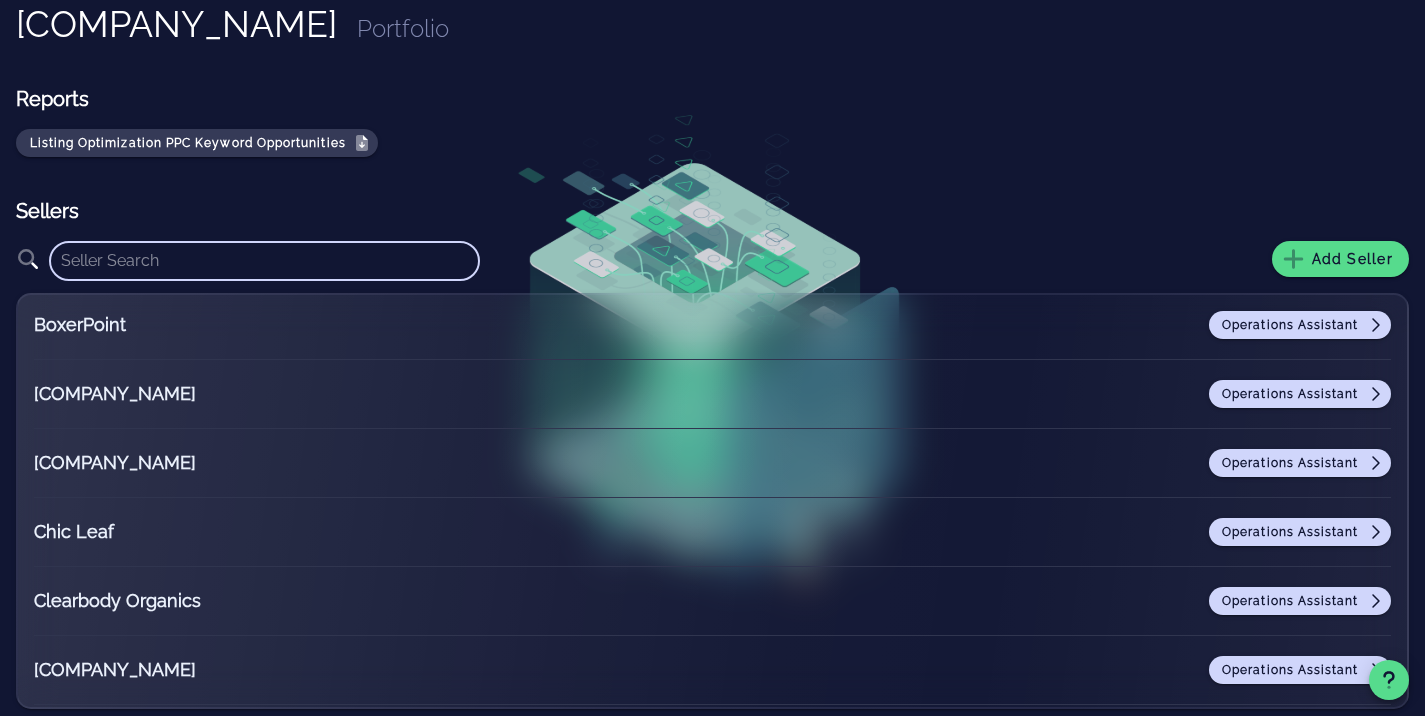 scroll, scrollTop: 0, scrollLeft: 0, axis: both 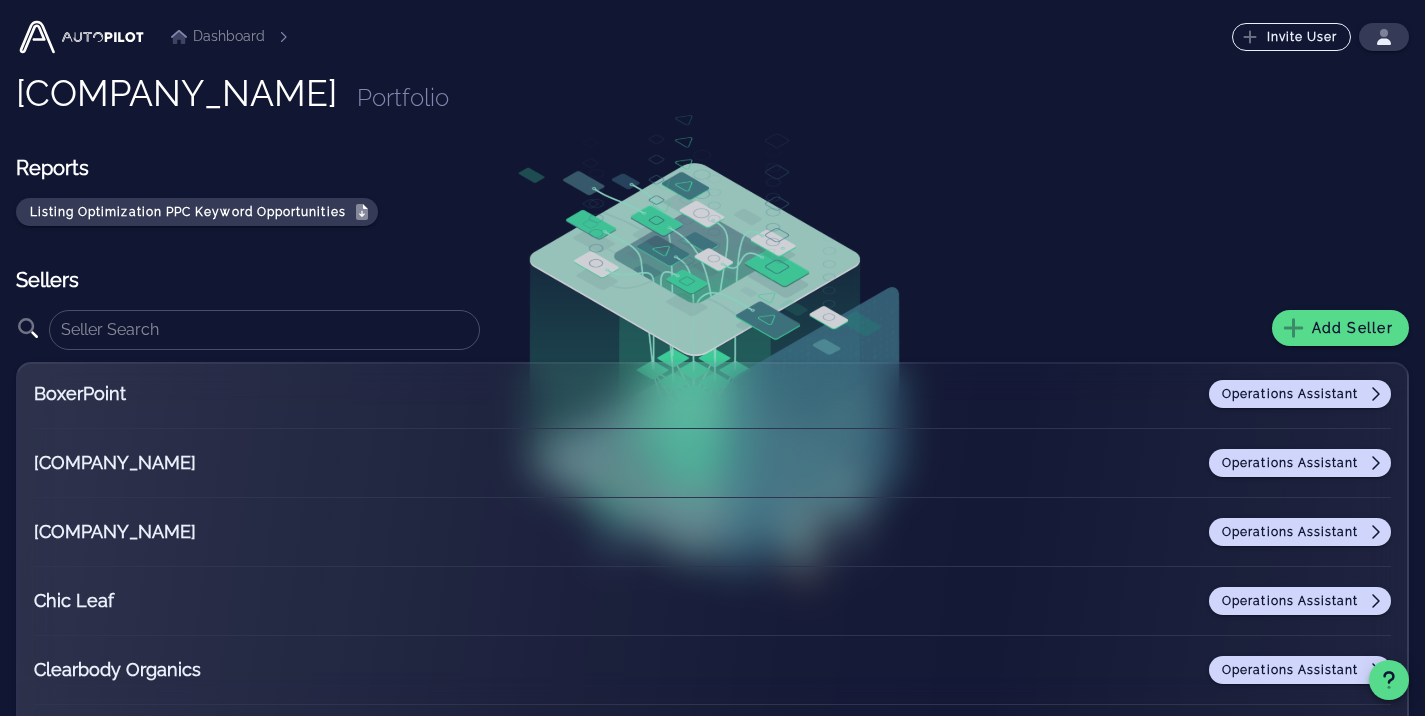 click on "Portfolio" at bounding box center (403, 97) 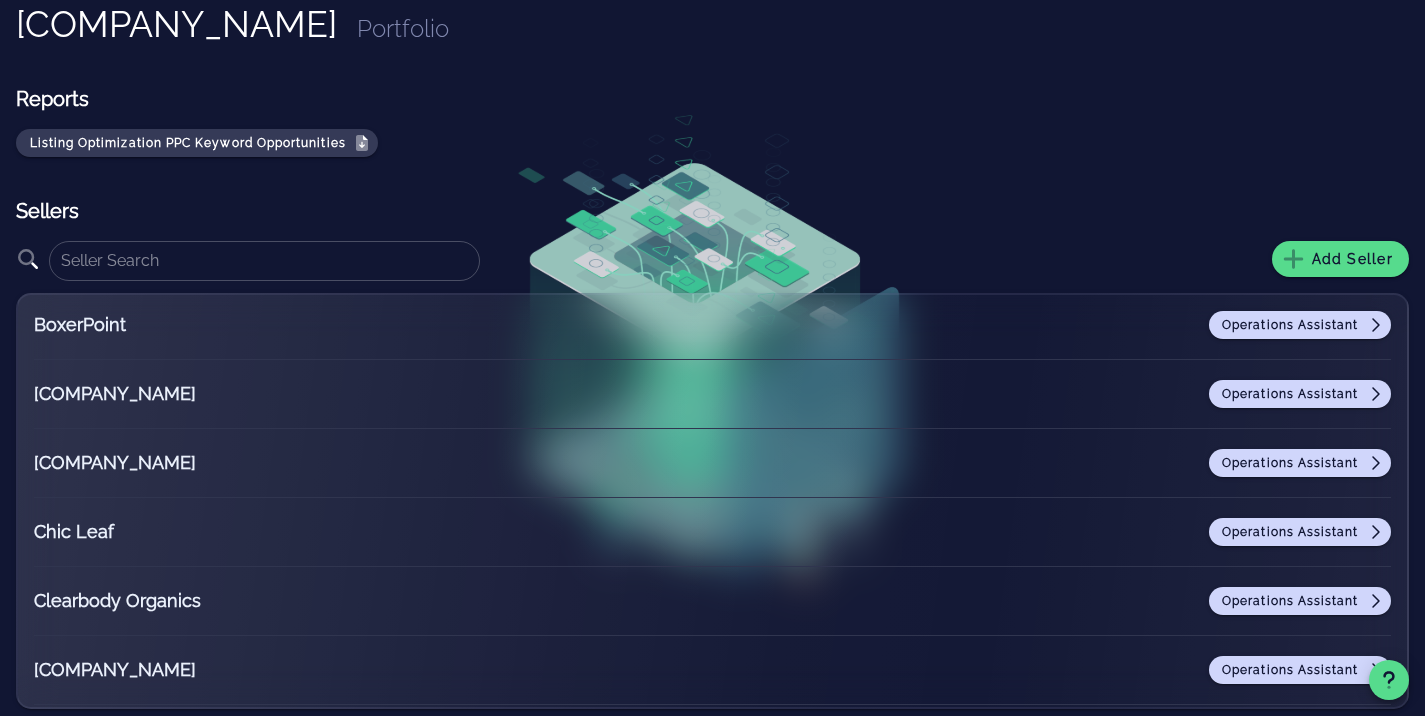 scroll, scrollTop: 0, scrollLeft: 0, axis: both 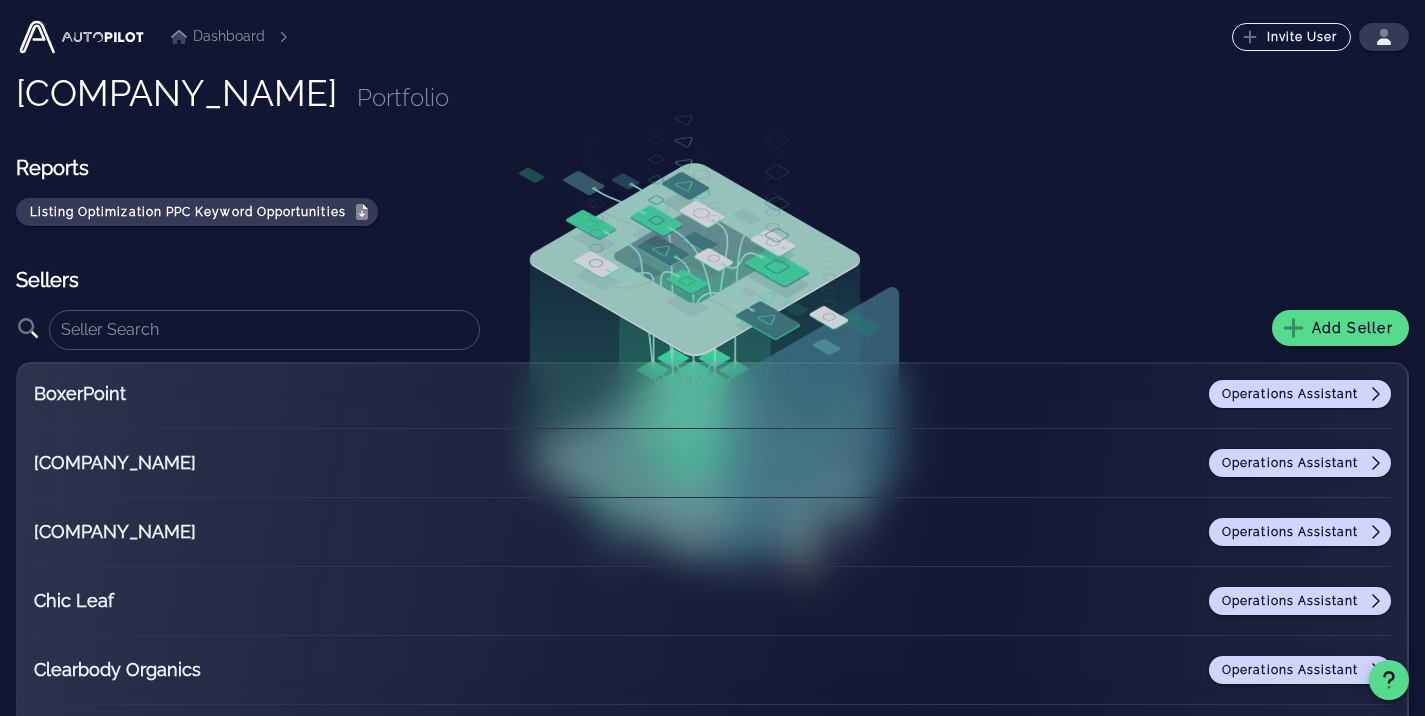 click on "Sellers" at bounding box center (712, 280) 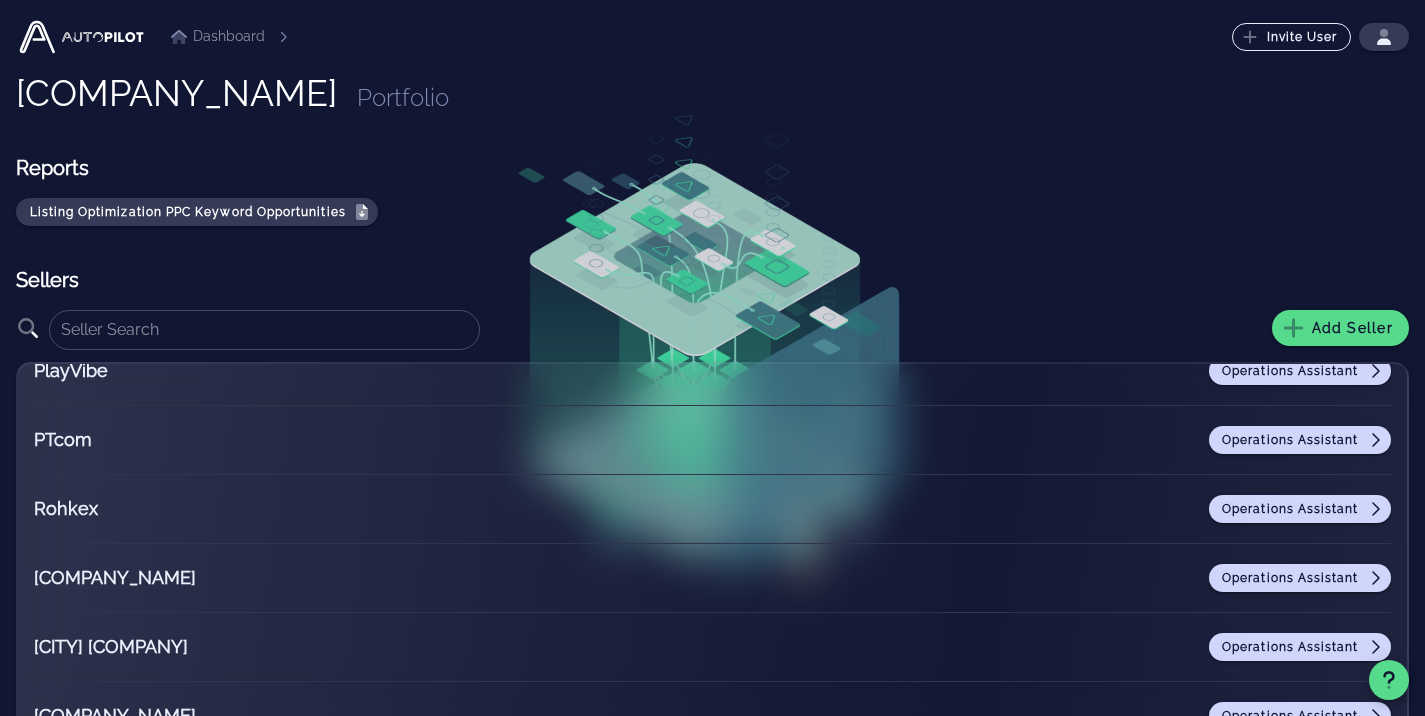 scroll, scrollTop: 1718, scrollLeft: 0, axis: vertical 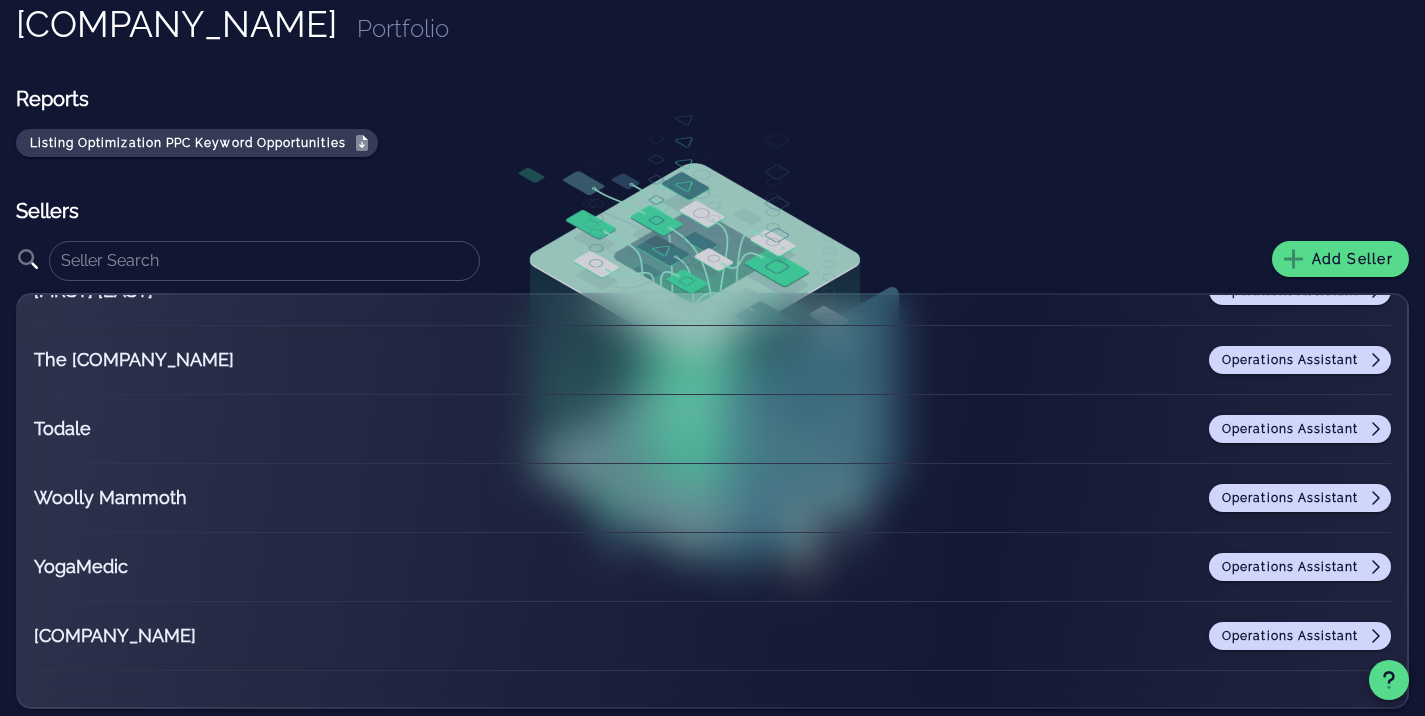click on "YogaMedic" at bounding box center (159, 567) 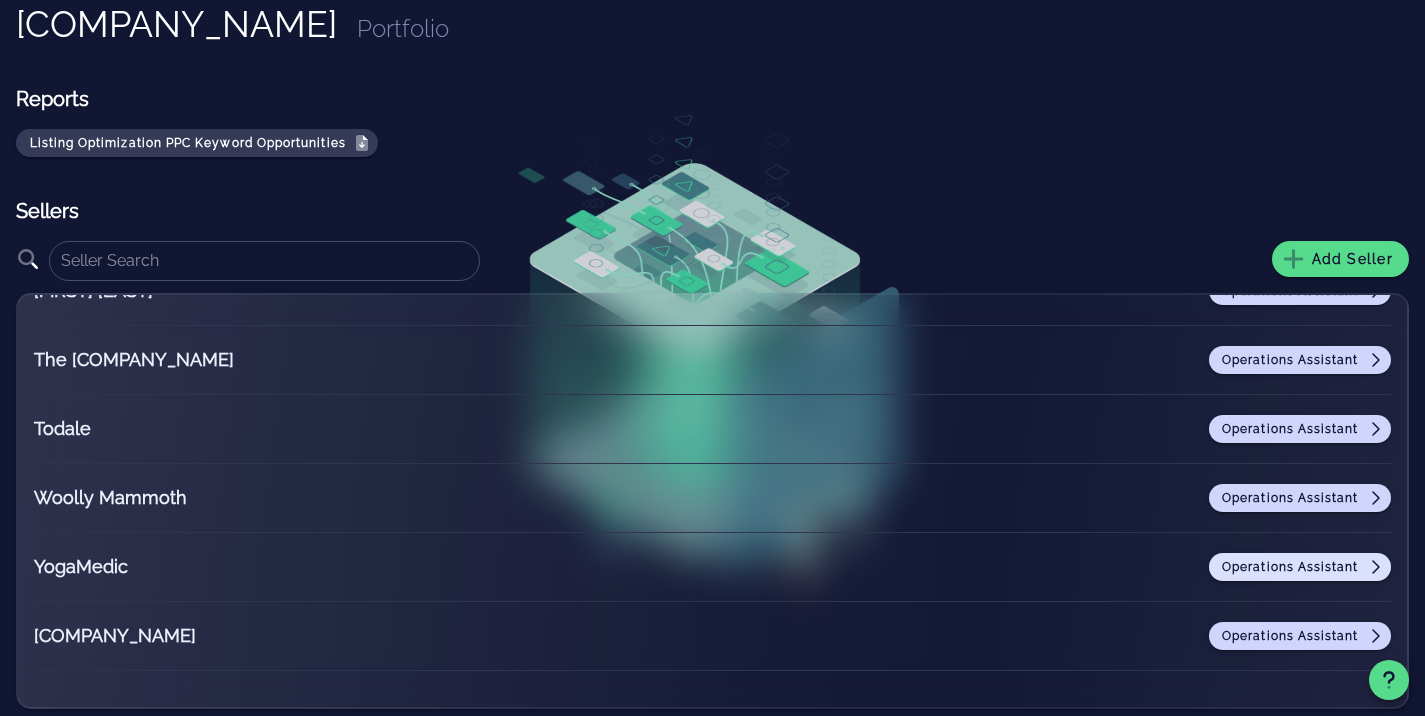 click on "Operations Assistant" at bounding box center [1300, 567] 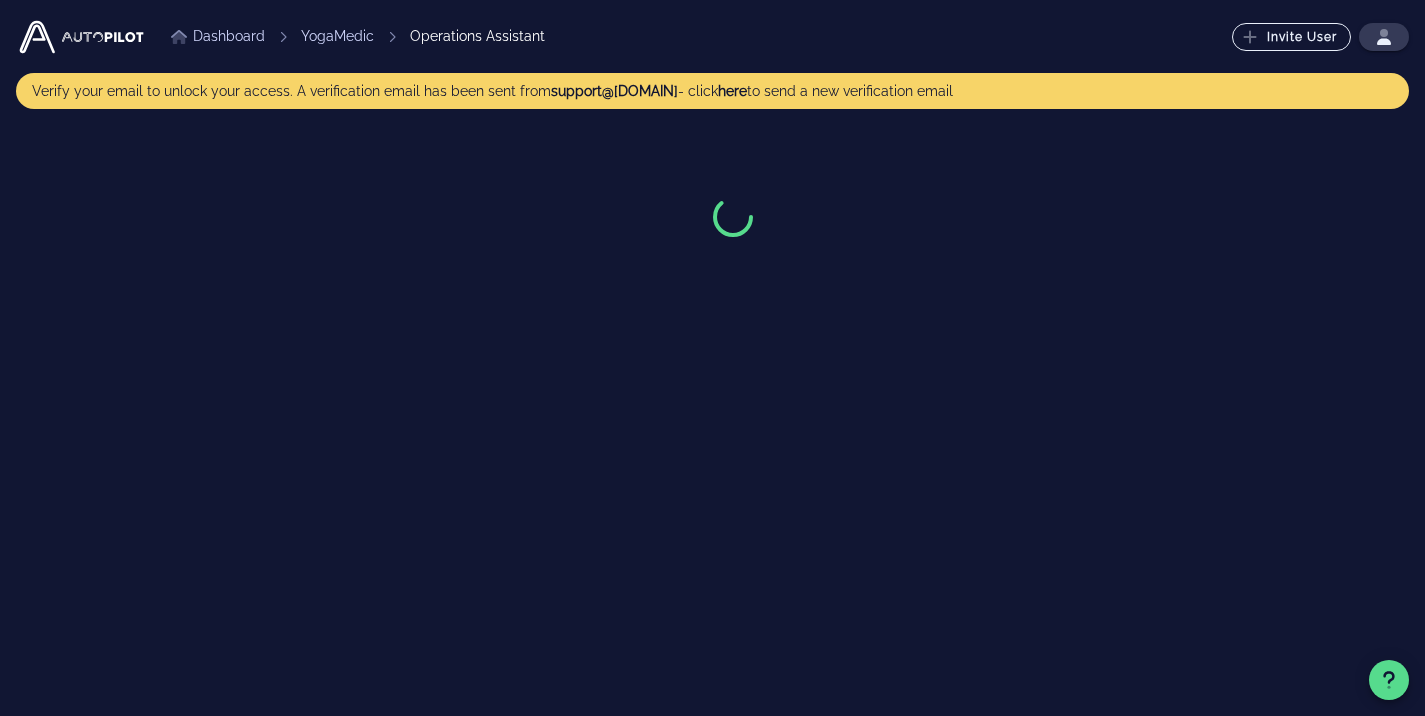 scroll, scrollTop: 0, scrollLeft: 0, axis: both 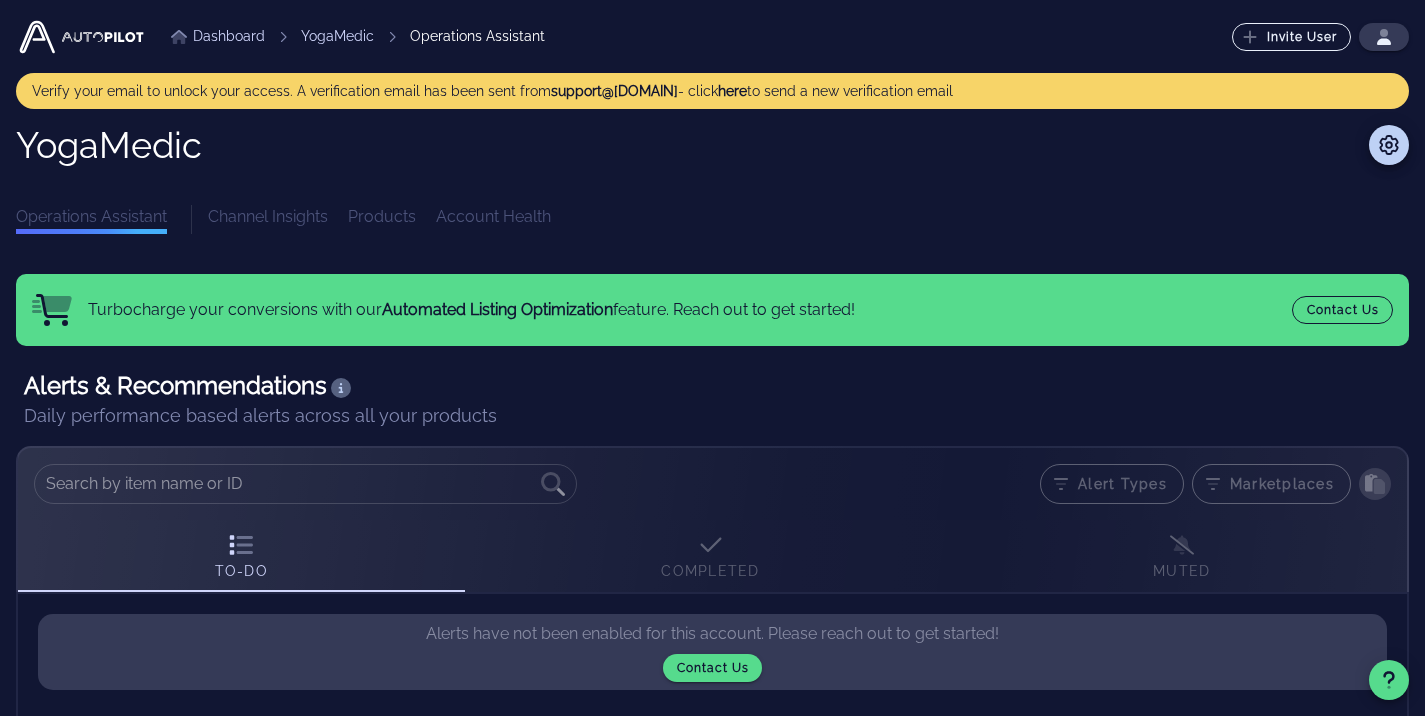 click on "[CATEGORY] Insights
Products
Account Health" at bounding box center [808, 219] 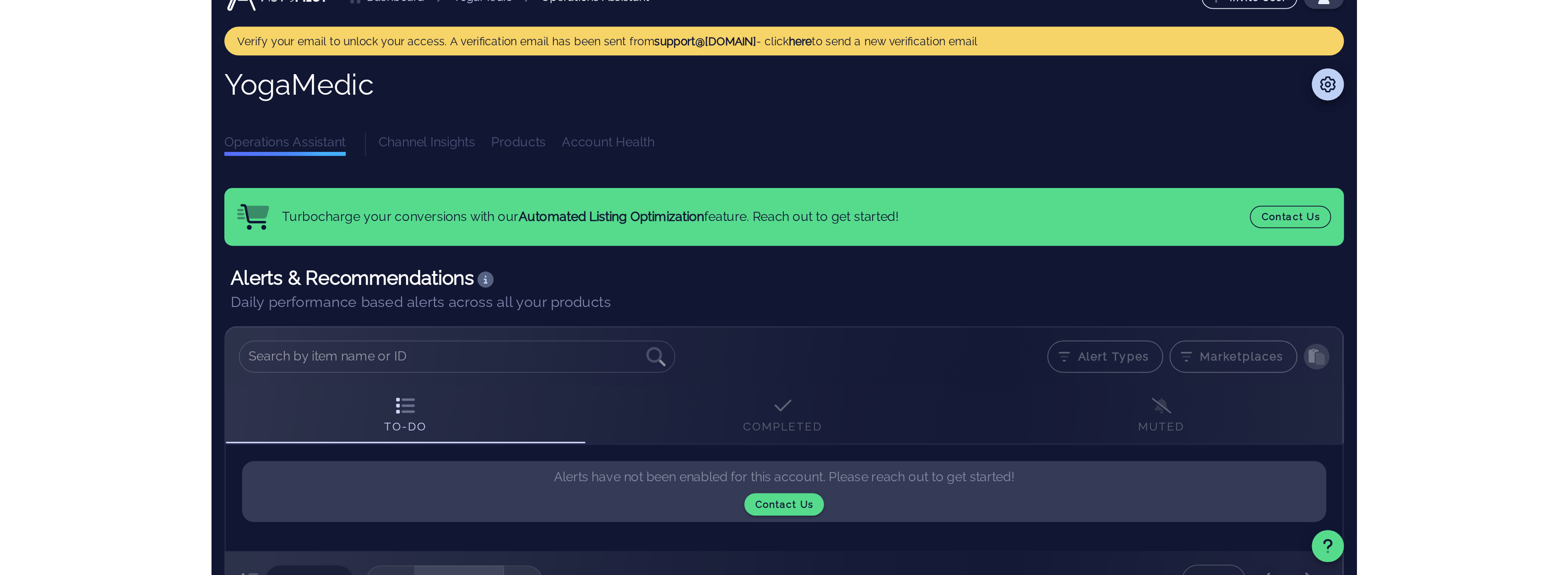 scroll, scrollTop: 0, scrollLeft: 0, axis: both 